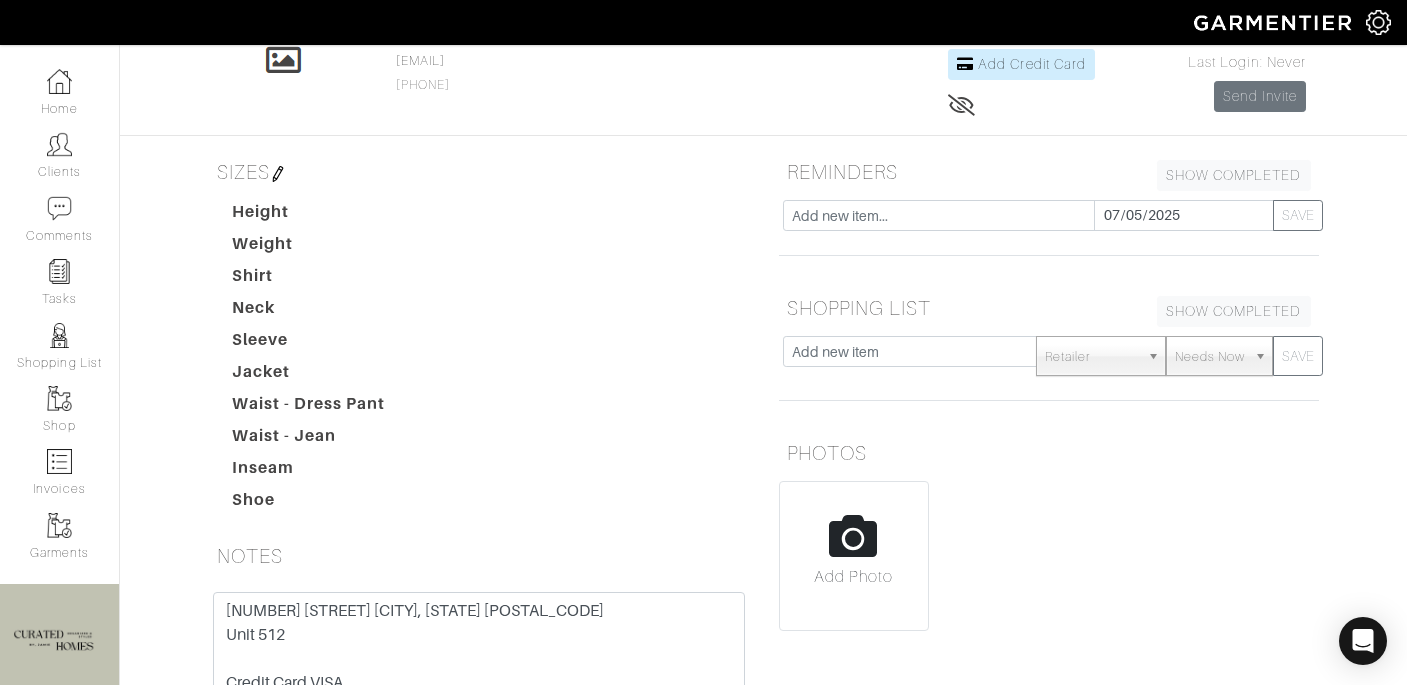 scroll, scrollTop: 0, scrollLeft: 0, axis: both 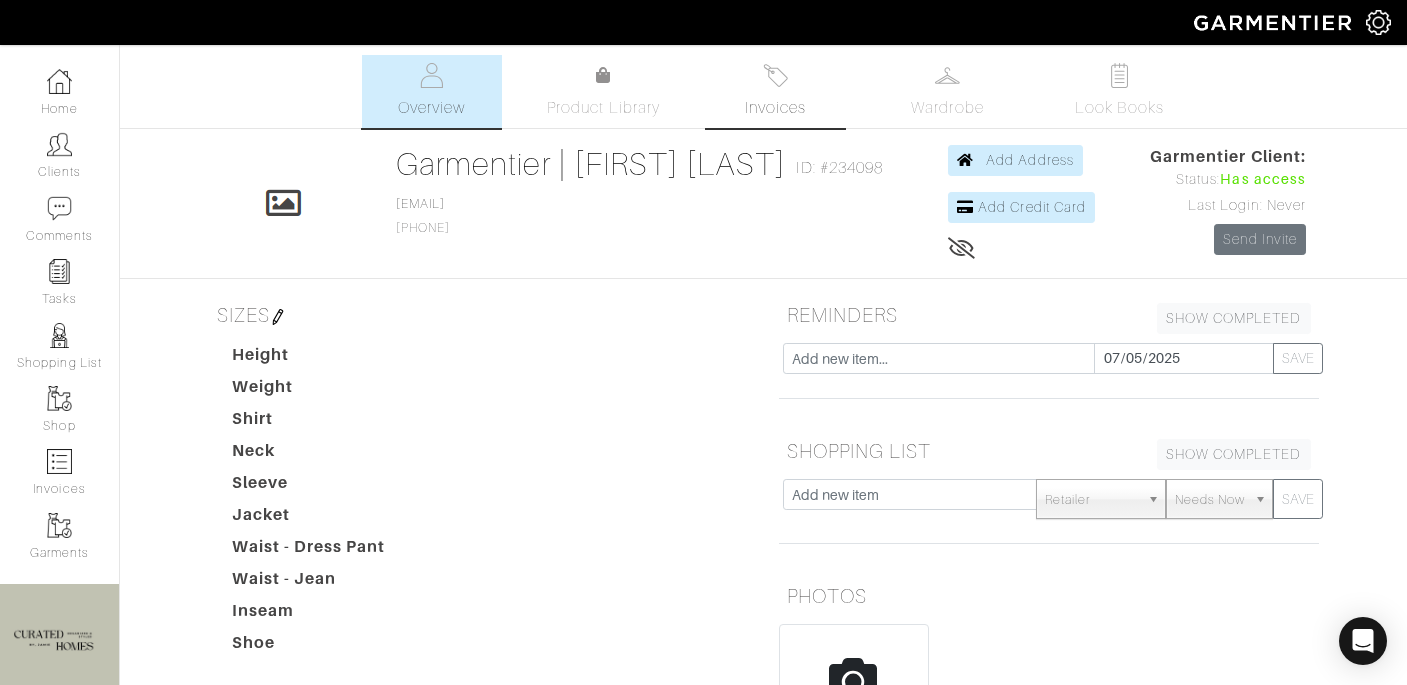 click on "Invoices" at bounding box center (775, 108) 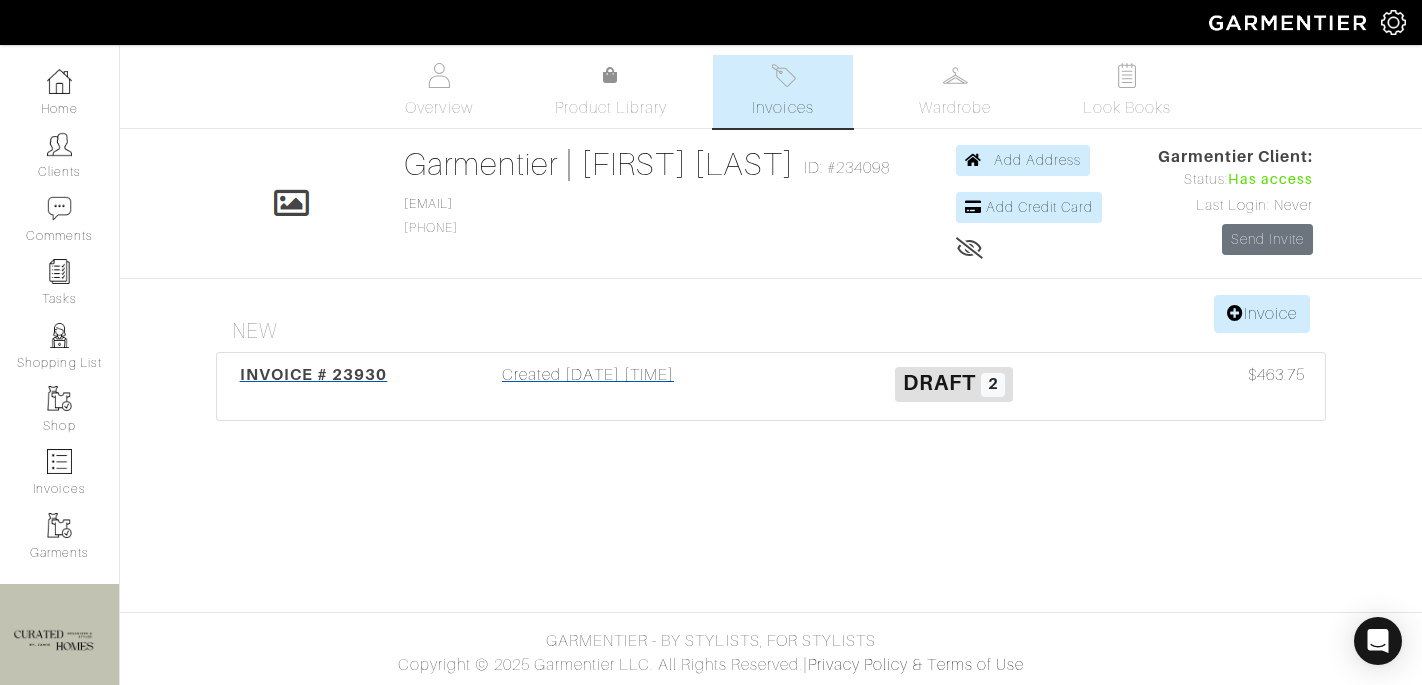 click on "Created [DATE] [TIME]" at bounding box center (588, 386) 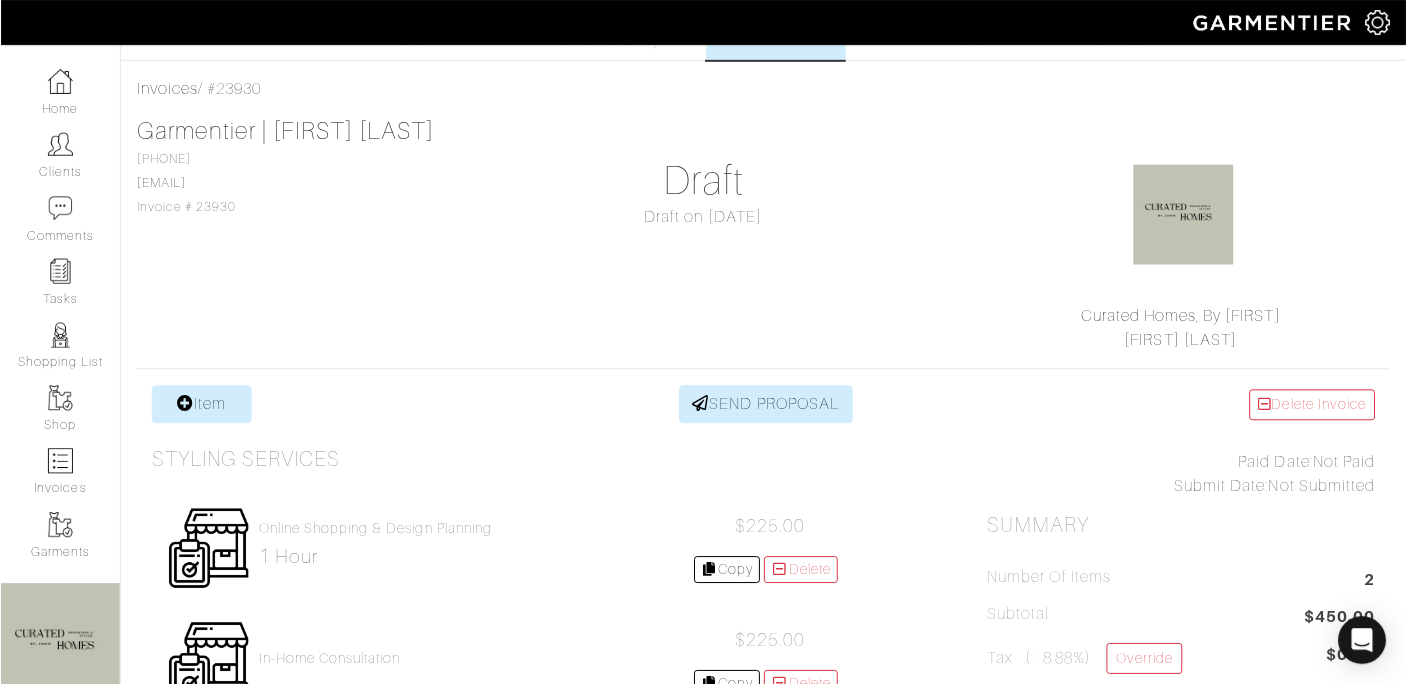 scroll, scrollTop: 167, scrollLeft: 0, axis: vertical 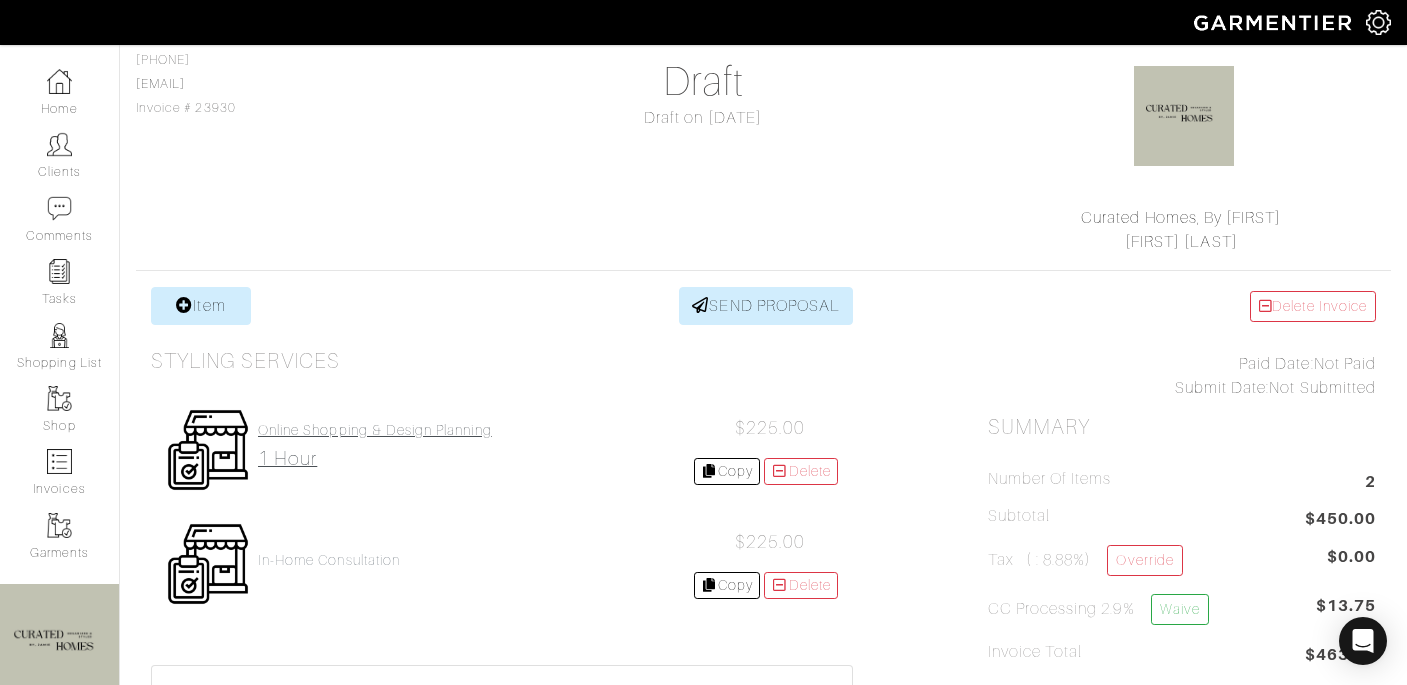 click on "Online Shopping & Design Planning" at bounding box center [375, 430] 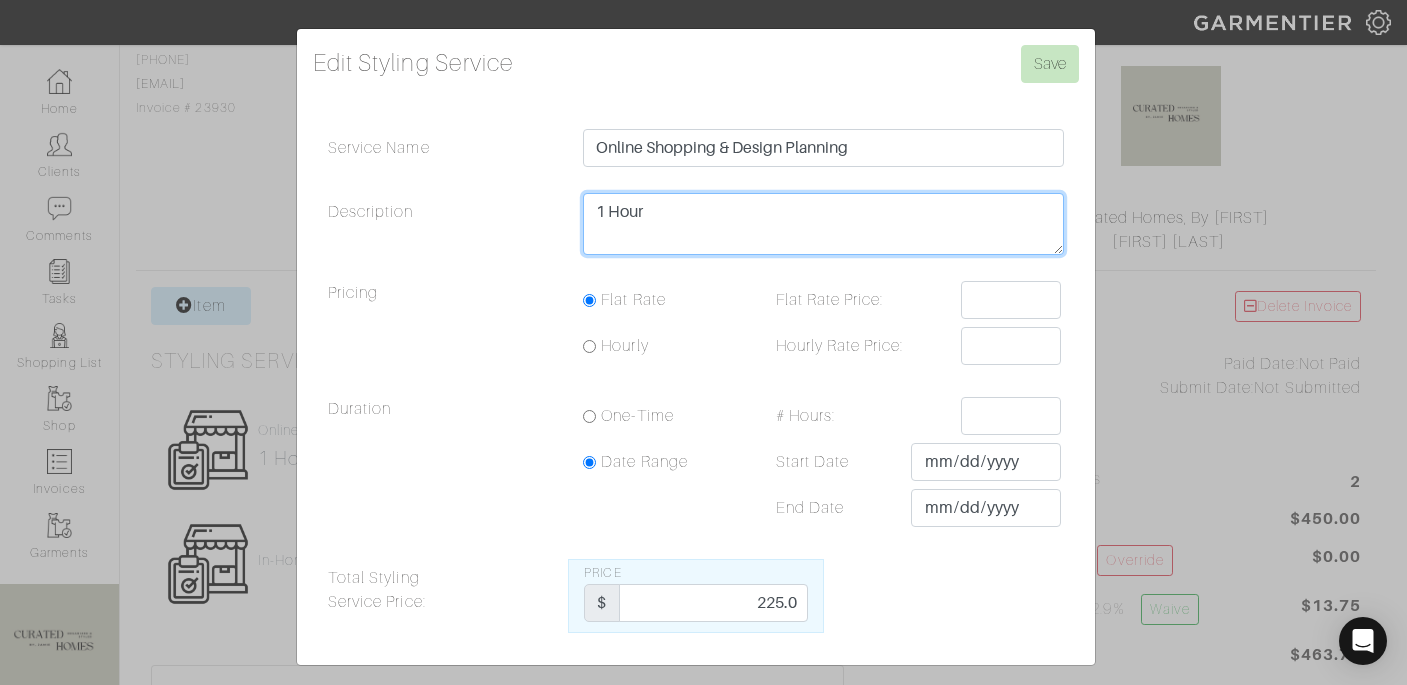 click on "1 Hour" at bounding box center [823, 224] 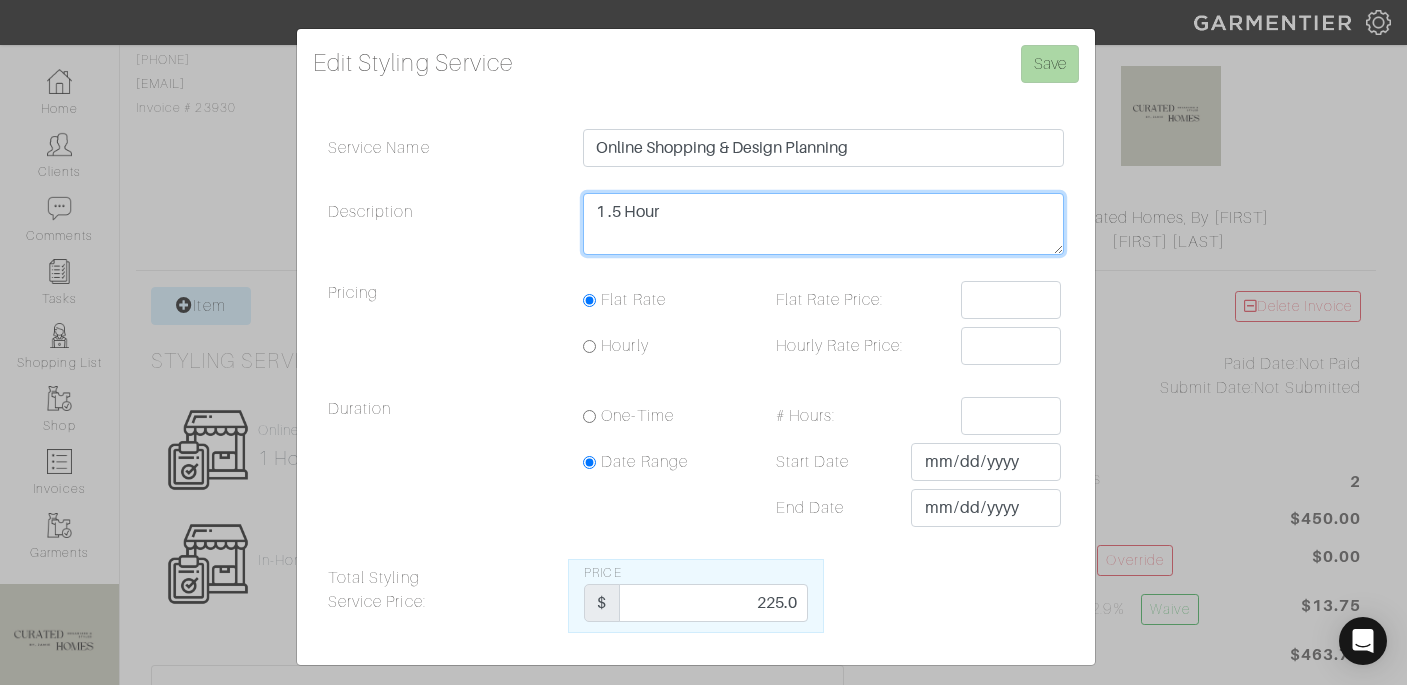 type on "1 .5 Hour" 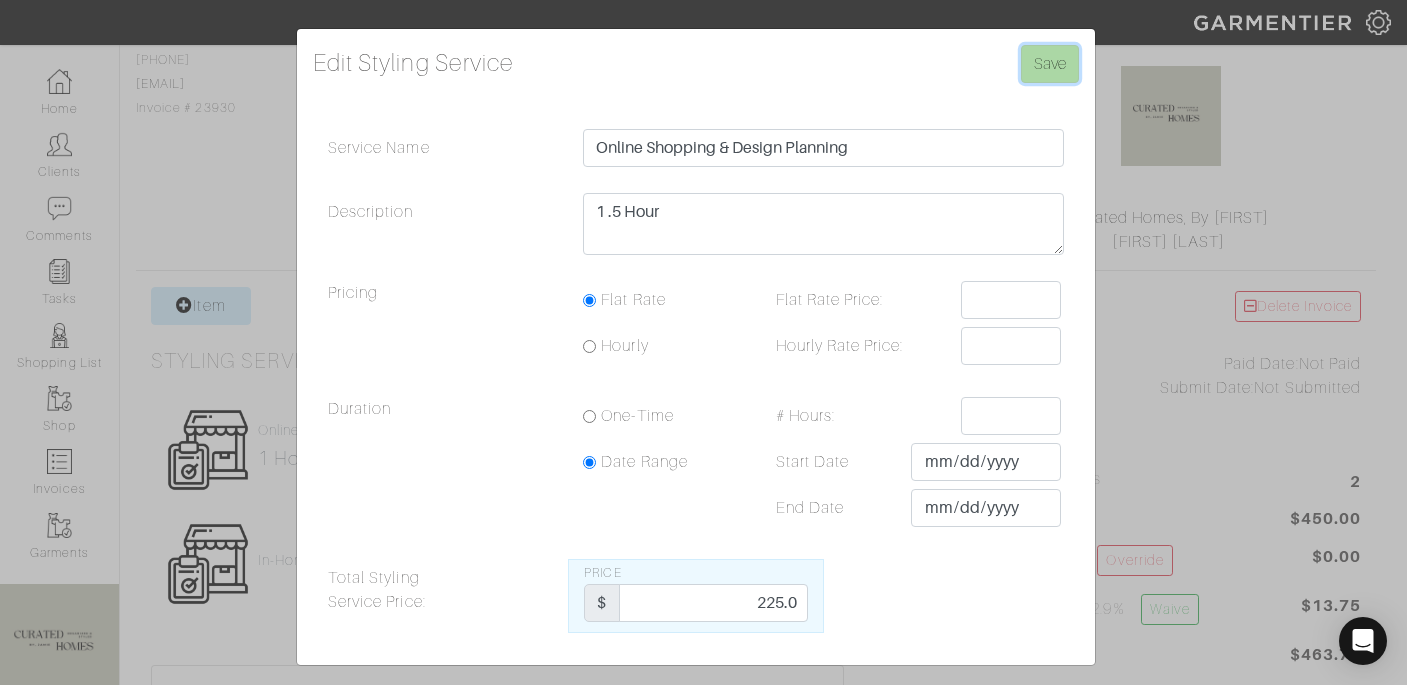 click on "Save" at bounding box center (1050, 64) 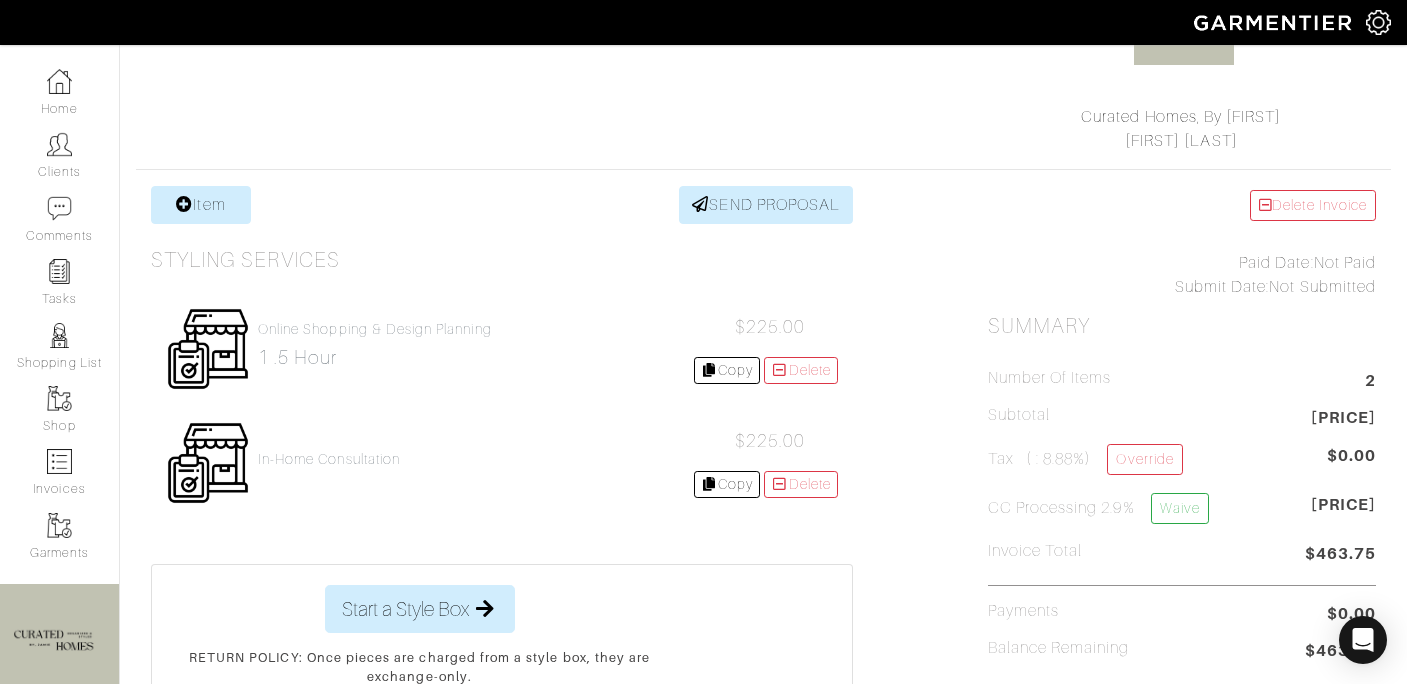 scroll, scrollTop: 0, scrollLeft: 0, axis: both 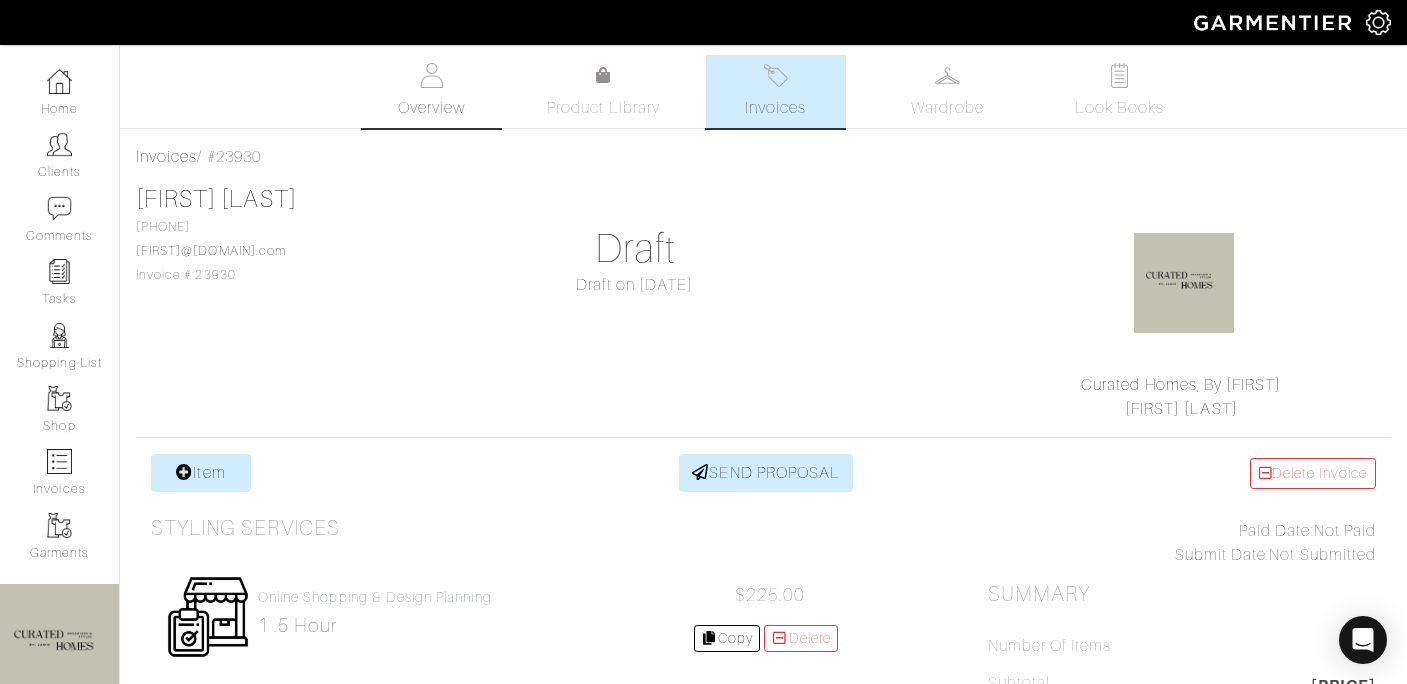 click on "Overview" at bounding box center (431, 108) 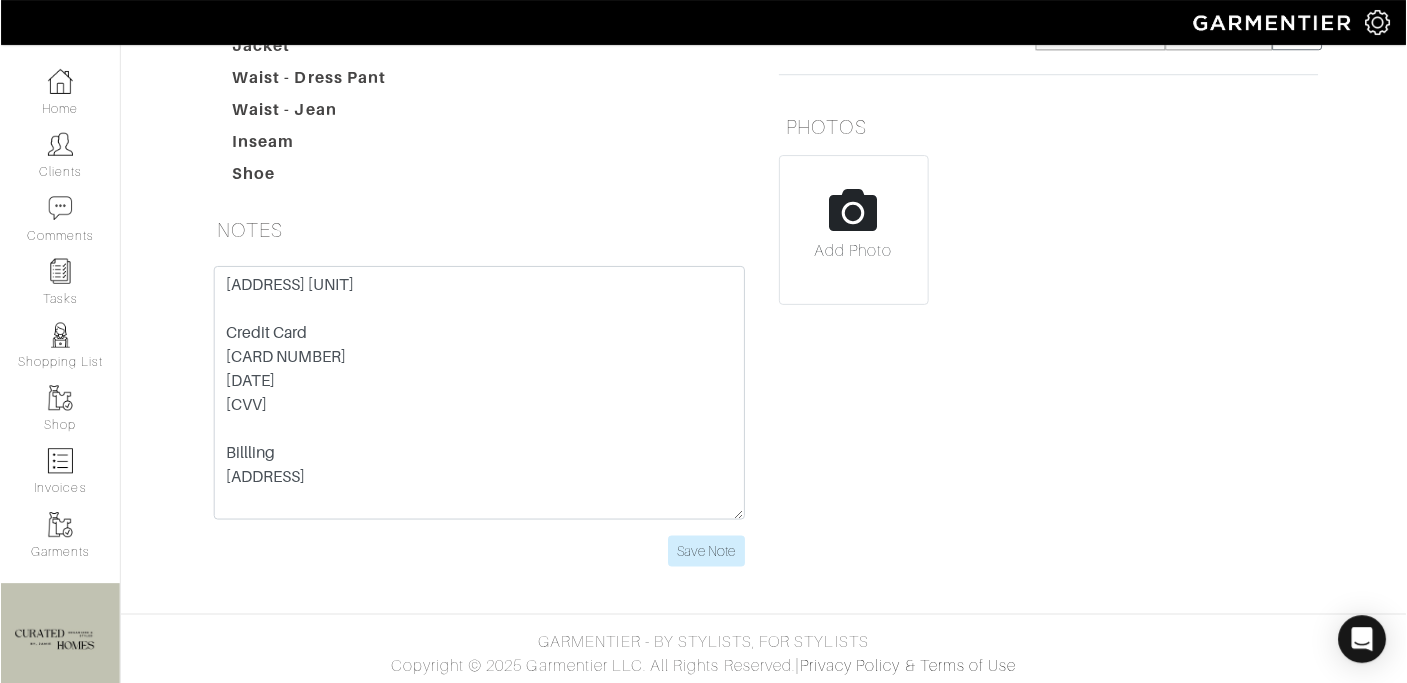 scroll, scrollTop: 472, scrollLeft: 0, axis: vertical 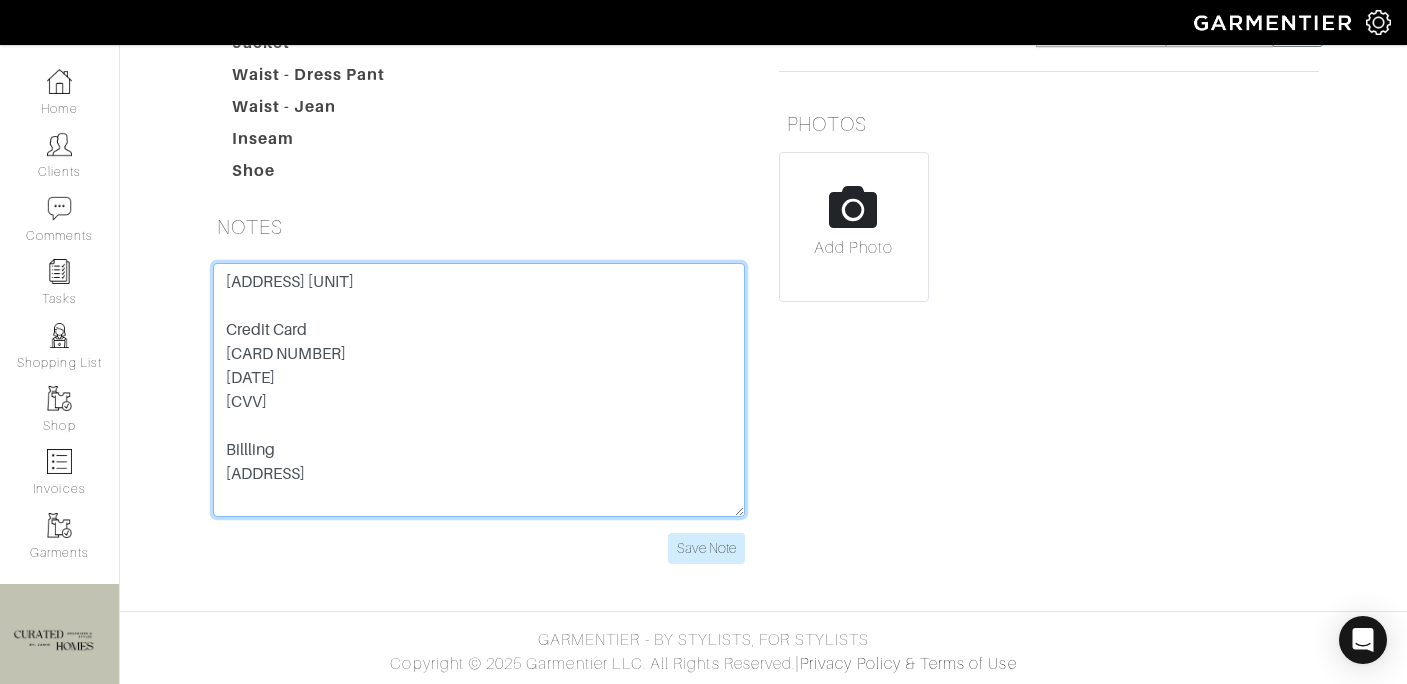 click on "[ADDRESS] [UNIT]
Credit Card
[CARD NUMBER]
[DATE]
[CVV]
Billling
[ADDRESS]" at bounding box center (479, 390) 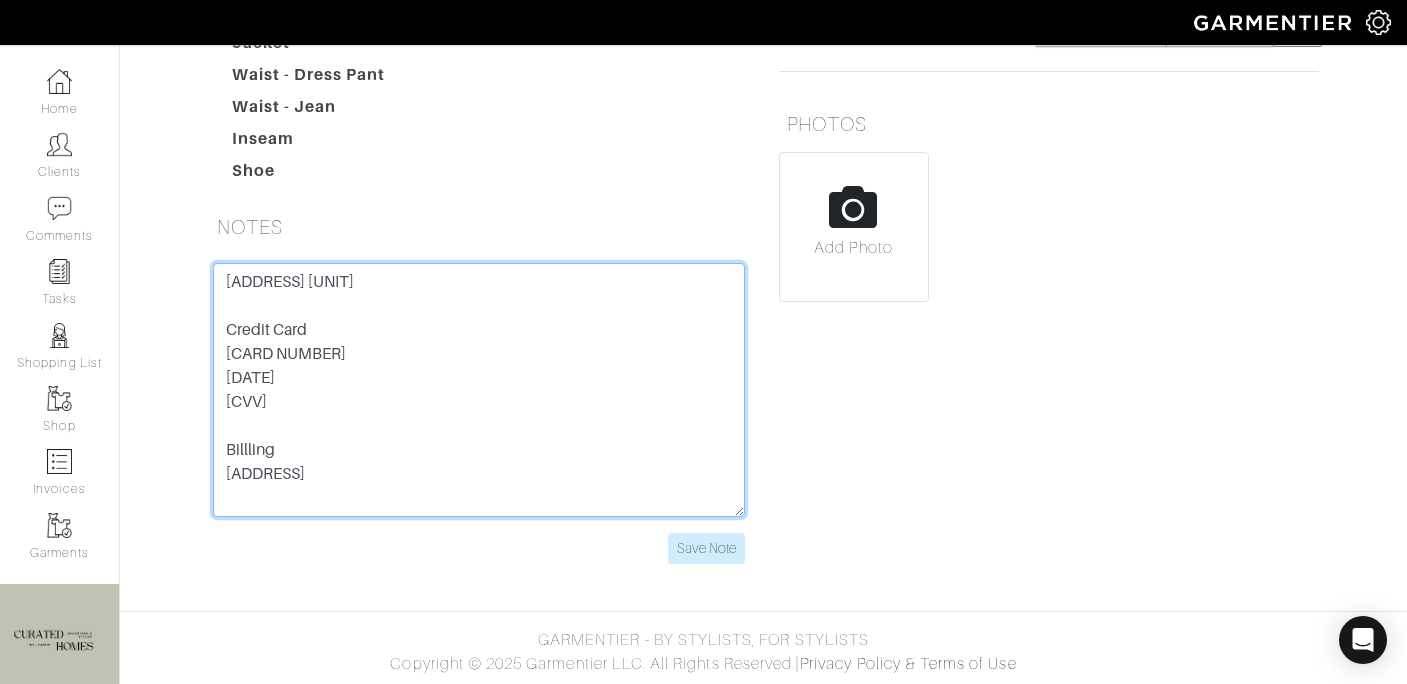click on "450 W 17th St New York, NY 10011
Unit 512
Credit Card
4465 4206 7801 5348
6/29
147
Billling
2420 Skyland Way Ne Brookhaven GA 30319" at bounding box center (479, 390) 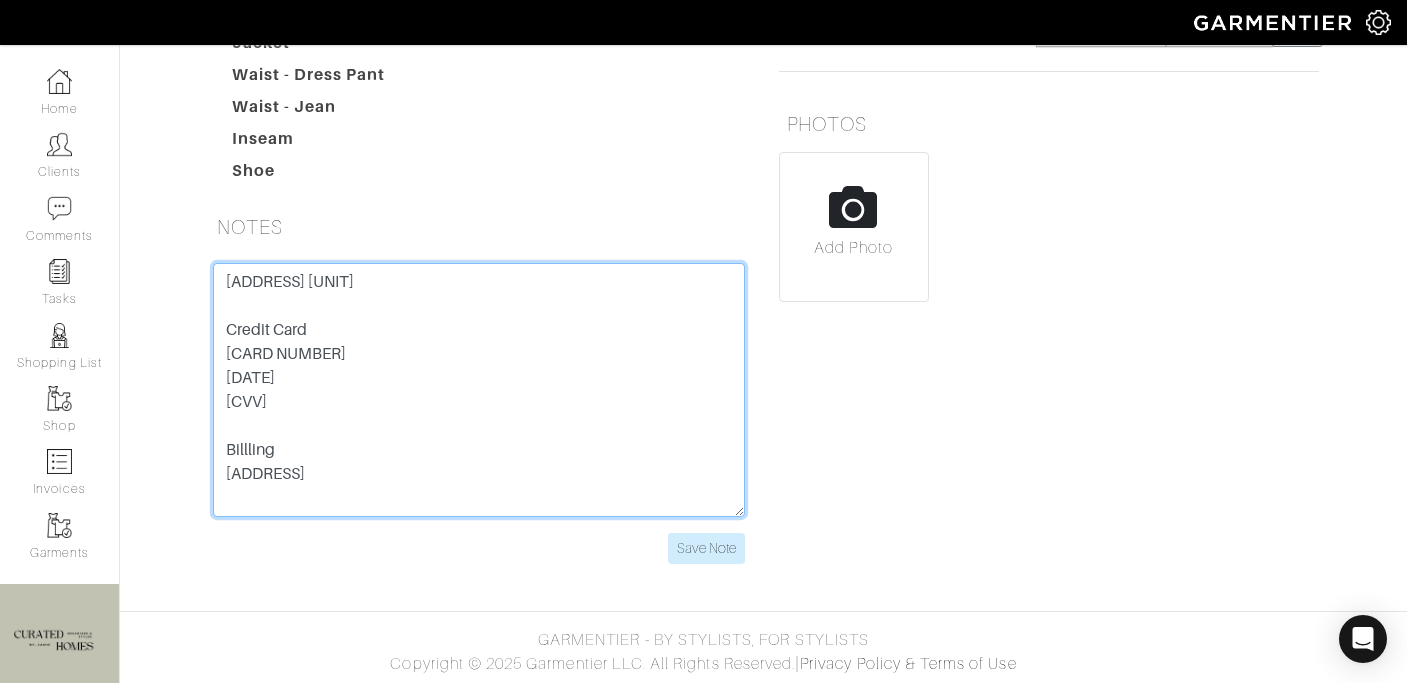 click on "450 W 17th St New York, NY 10011
Unit 512
Credit Card
4465 4206 7801 5348
6/29
147
Billling
2420 Skyland Way Ne Brookhaven GA 30319" at bounding box center [479, 390] 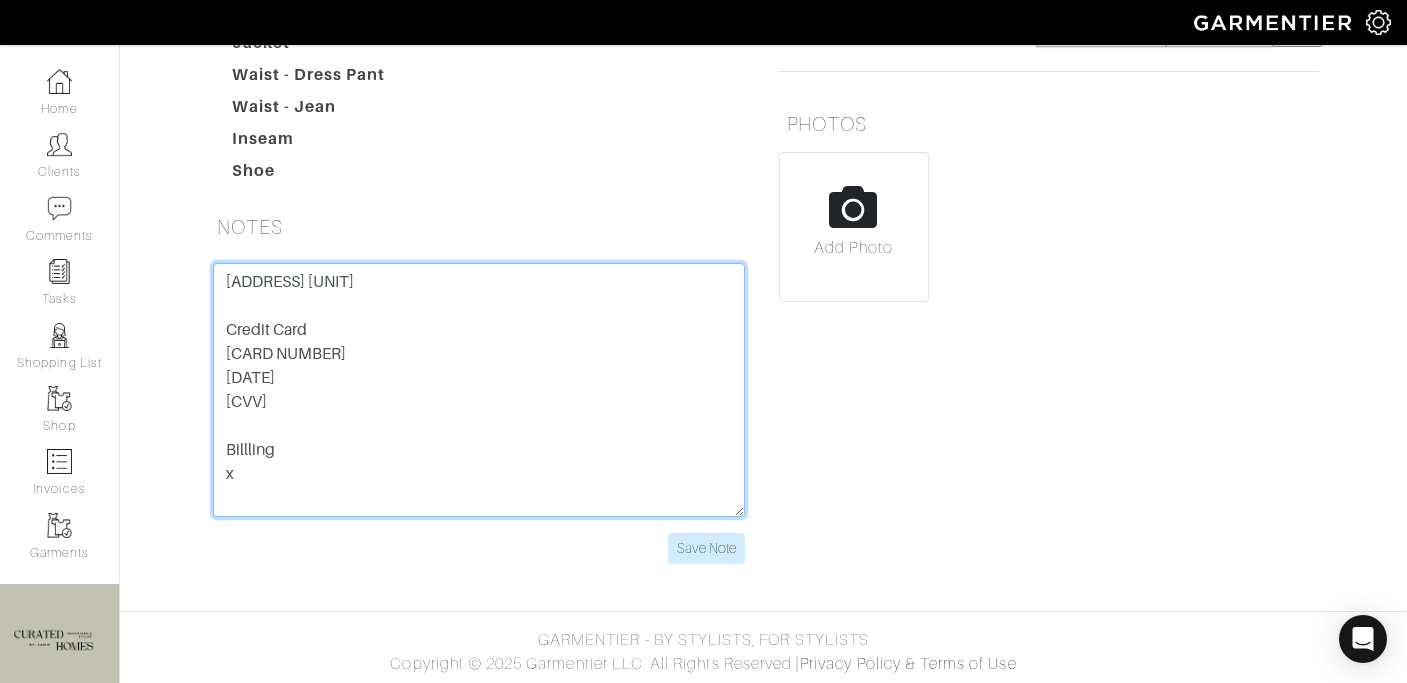 click on "450 W 17th St New York, NY 10011
Unit 512
Credit Card
4465 4206 7801 5348
6/29
147
Billling
2420 Skyland Way Ne Brookhaven GA 30319" at bounding box center [479, 390] 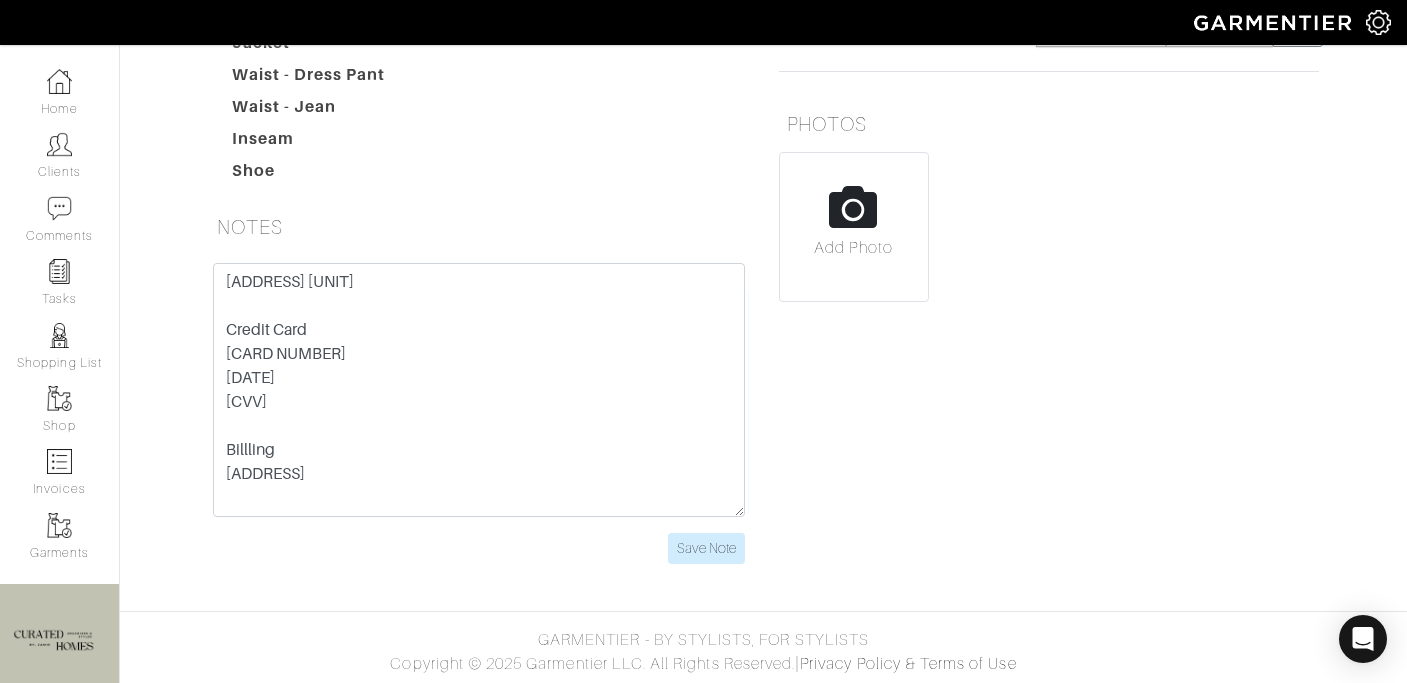 click on "REMINDERS
SHOW COMPLETED
SHOW INCOMPLETE
2025-07-06
SAVE
SHOPPING LIST
SHOW COMPLETED
SHOW INCOMPLETE
Retailer
-
032c
1017 ALYX 9SM
111SKIN
11 by Boris Bidjan Saberi
11 Honore
12 Storeez
1822 Denim
19 Cooper
1 Atelier
1.STATE
21 Drops
24/7 Perspective
24S
27 EDIT
2Xist
31 Bits
3.1 Phillip Lim
34 Heritage" at bounding box center (1049, 205) 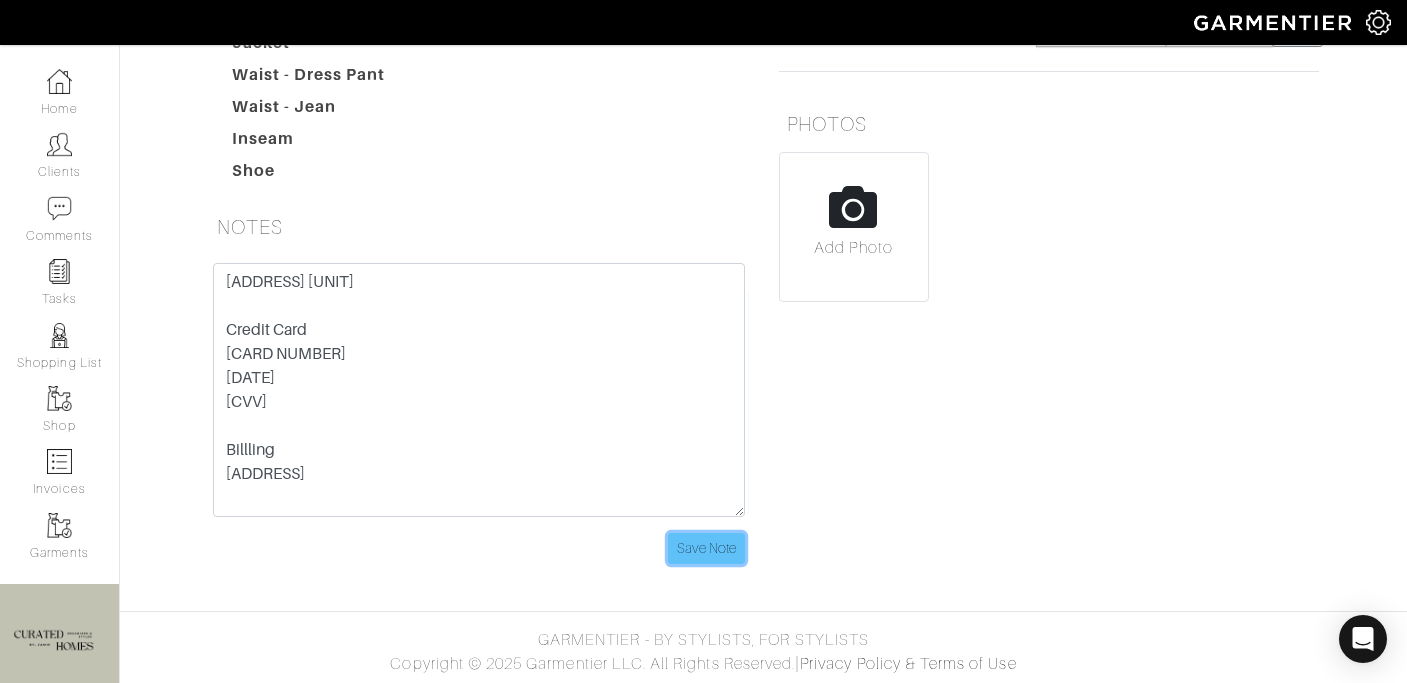 click on "Save Note" at bounding box center (706, 548) 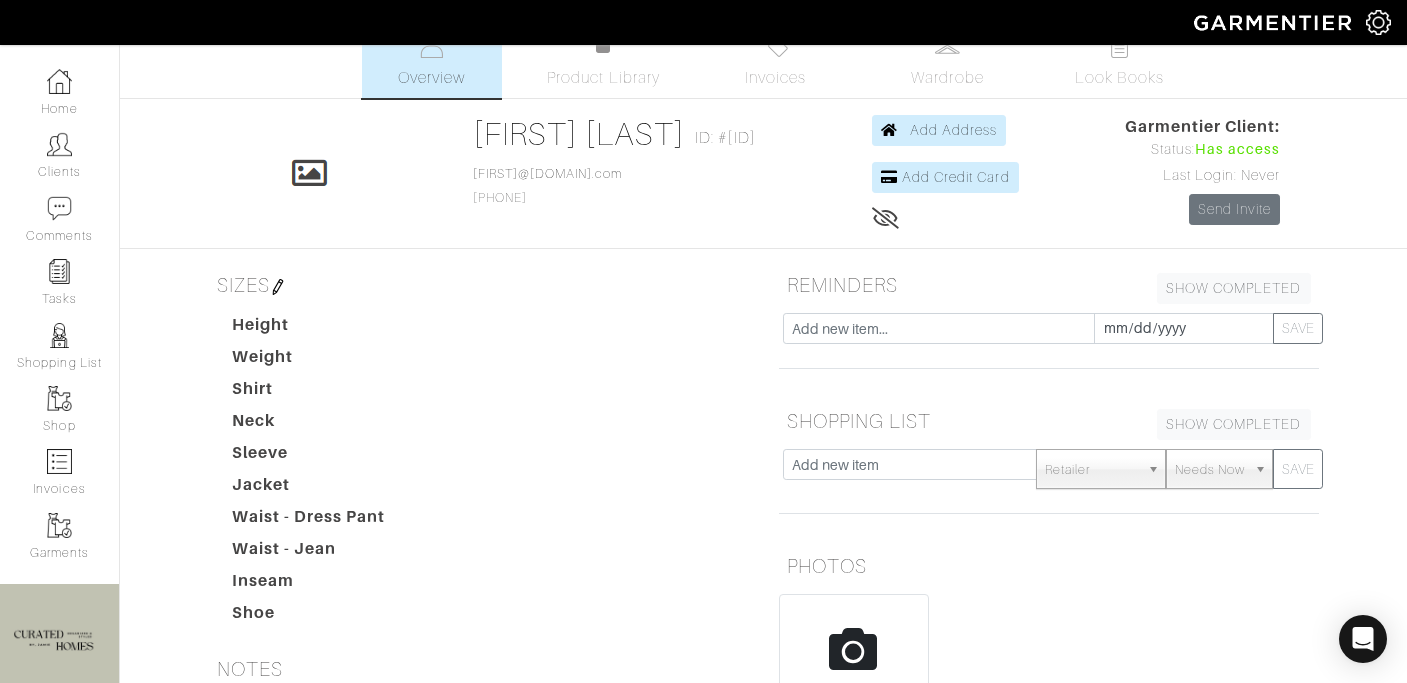 scroll, scrollTop: 0, scrollLeft: 0, axis: both 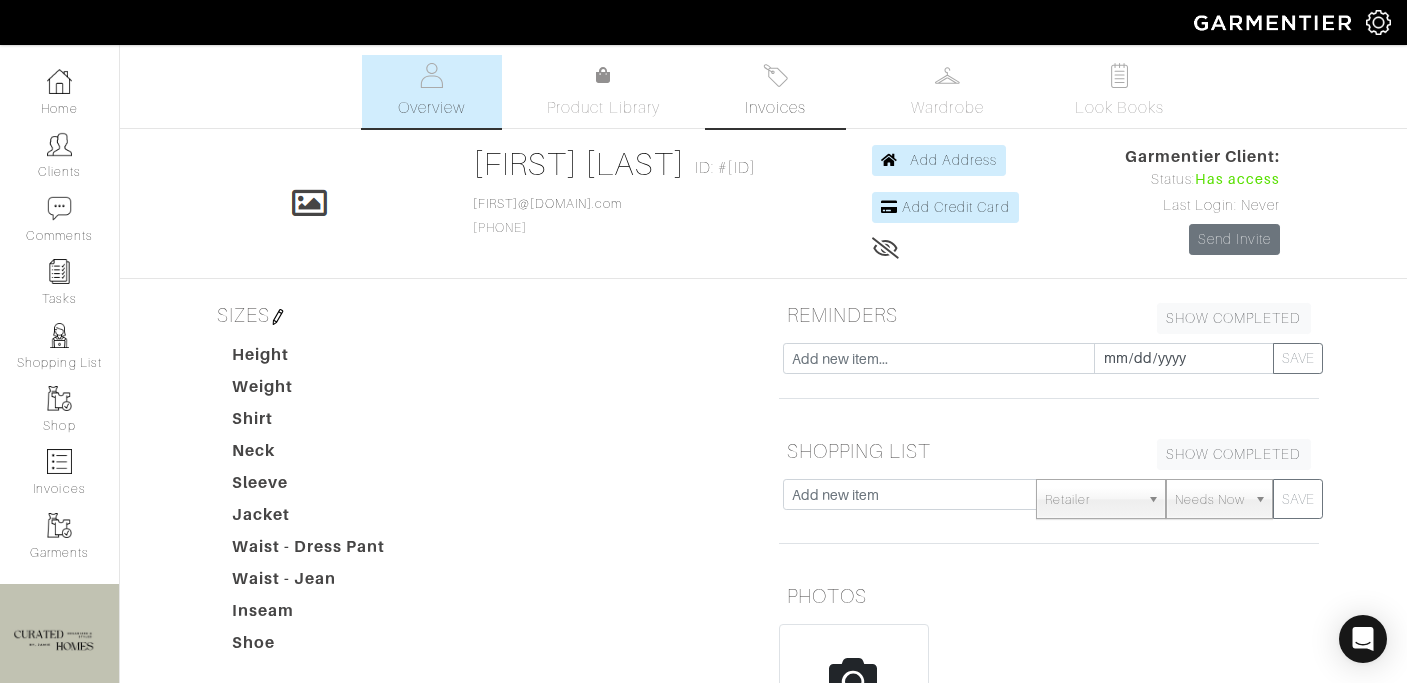 click on "Invoices" at bounding box center (775, 108) 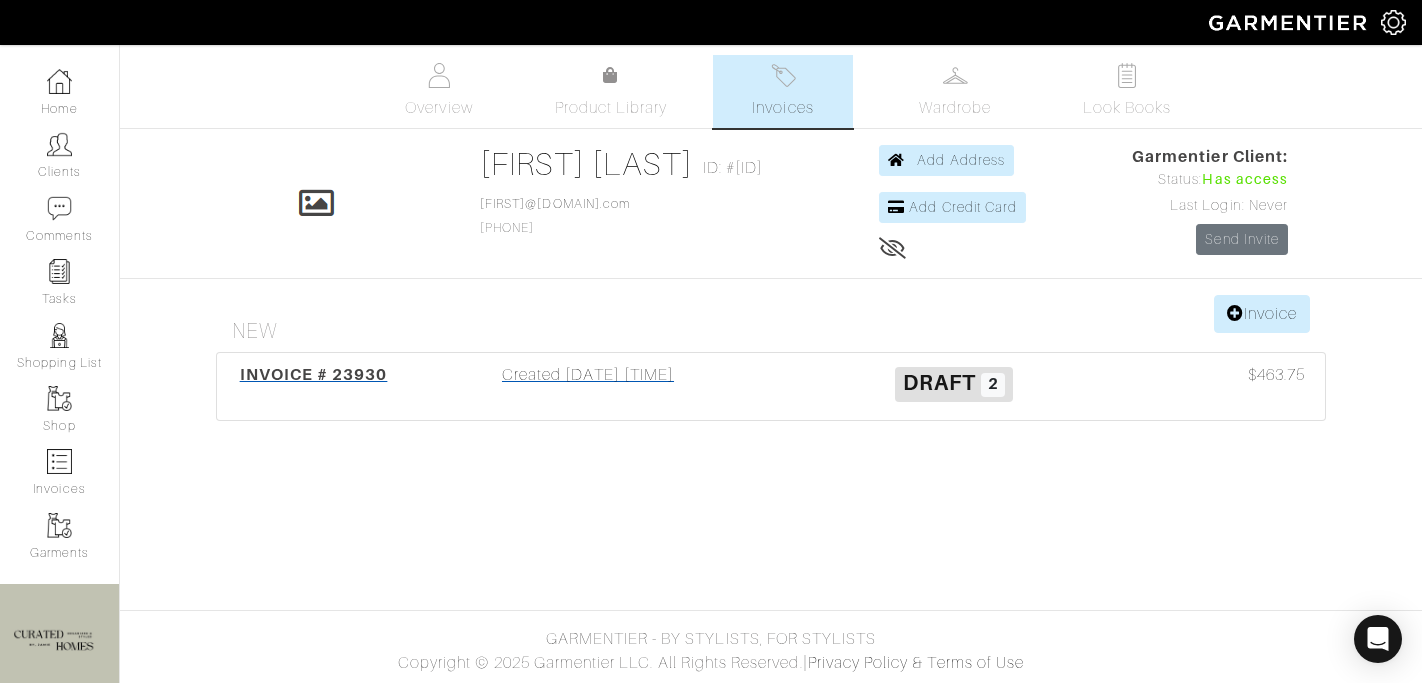 click on "Created 06/14/25 08:36PM" at bounding box center [588, 386] 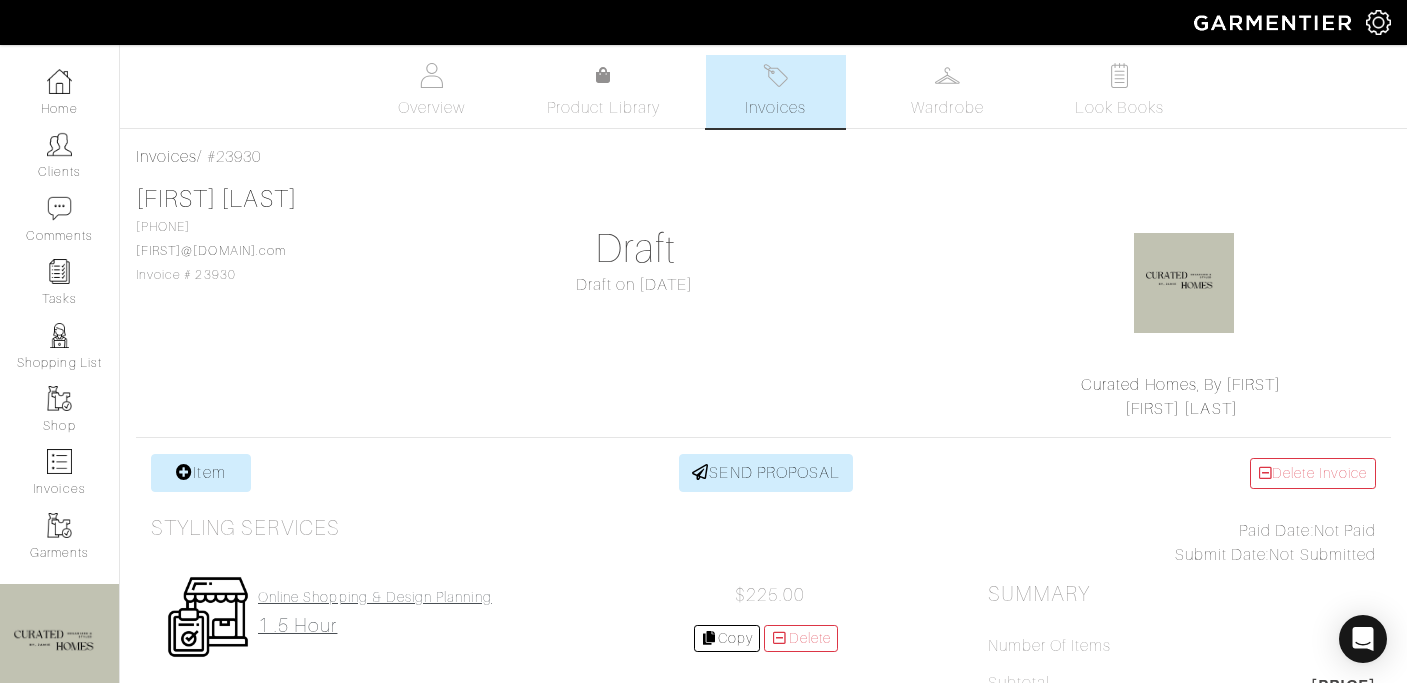 click on "Online Shopping & Design Planning" at bounding box center (375, 597) 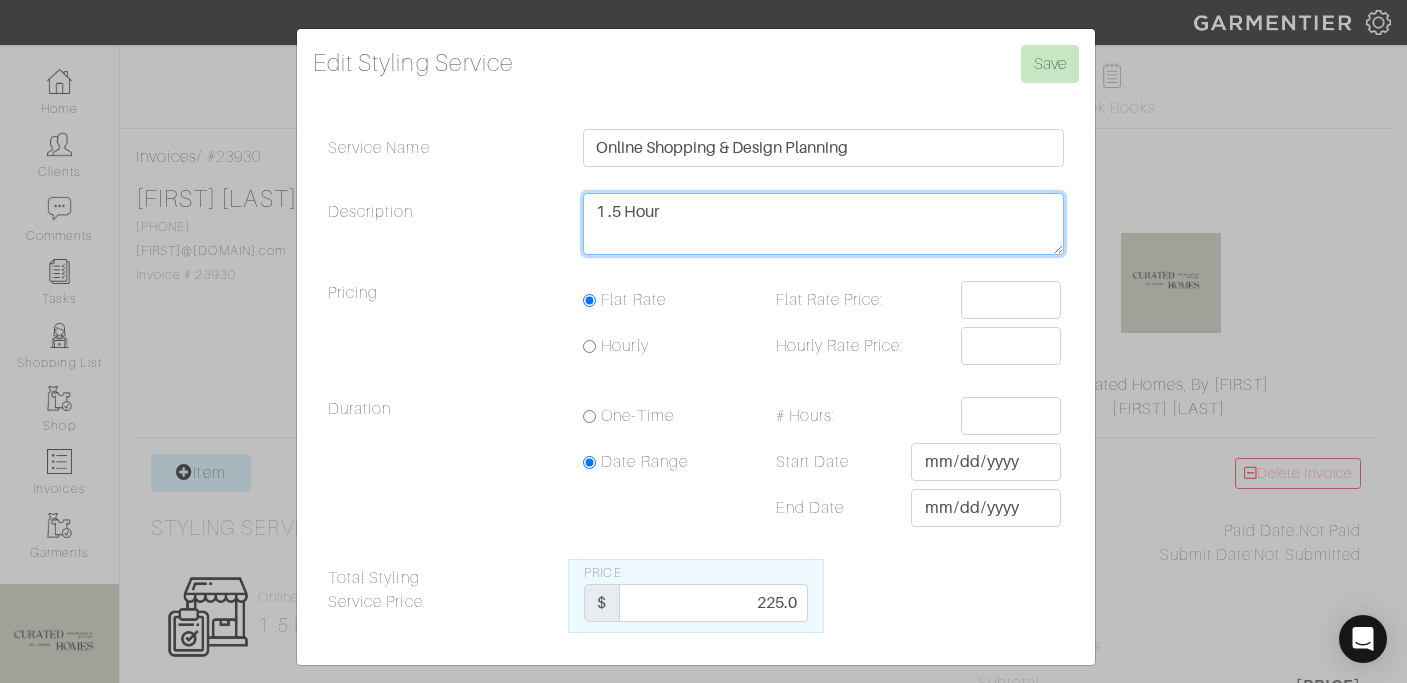 drag, startPoint x: 618, startPoint y: 213, endPoint x: 559, endPoint y: 216, distance: 59.07622 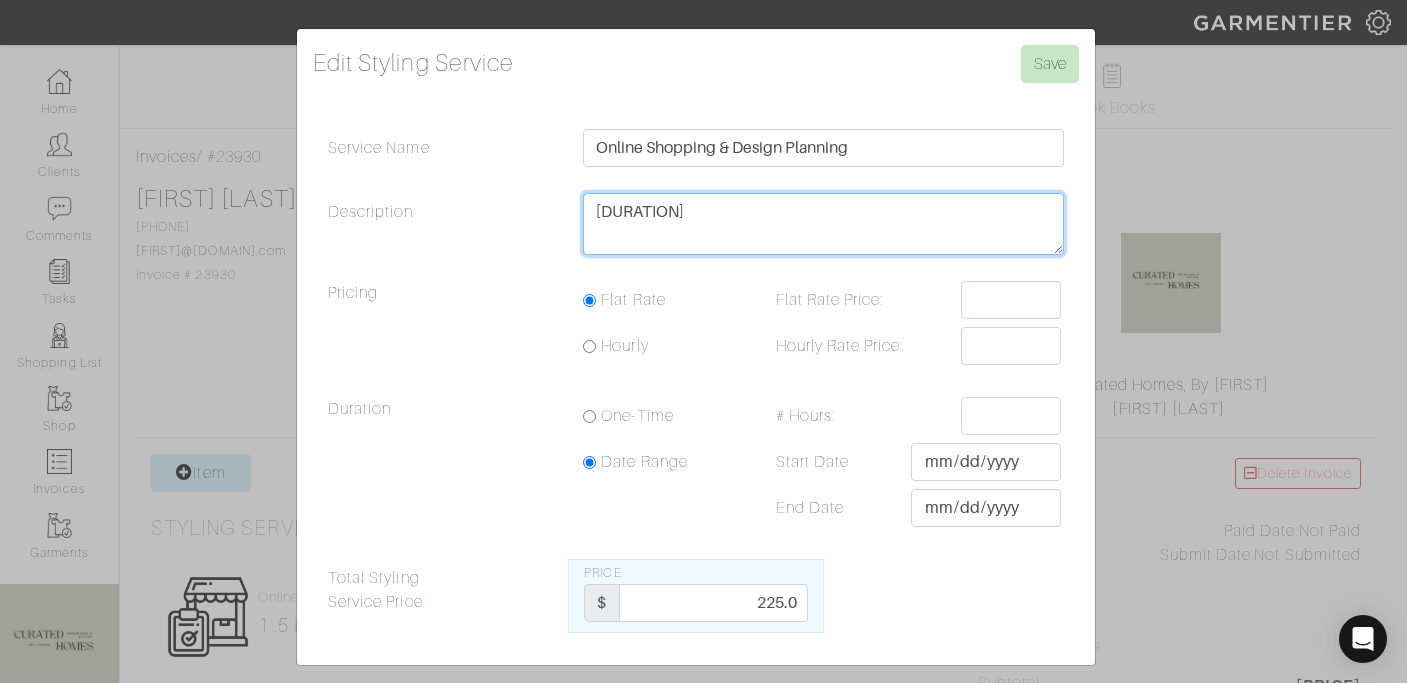 type on "2 Hour" 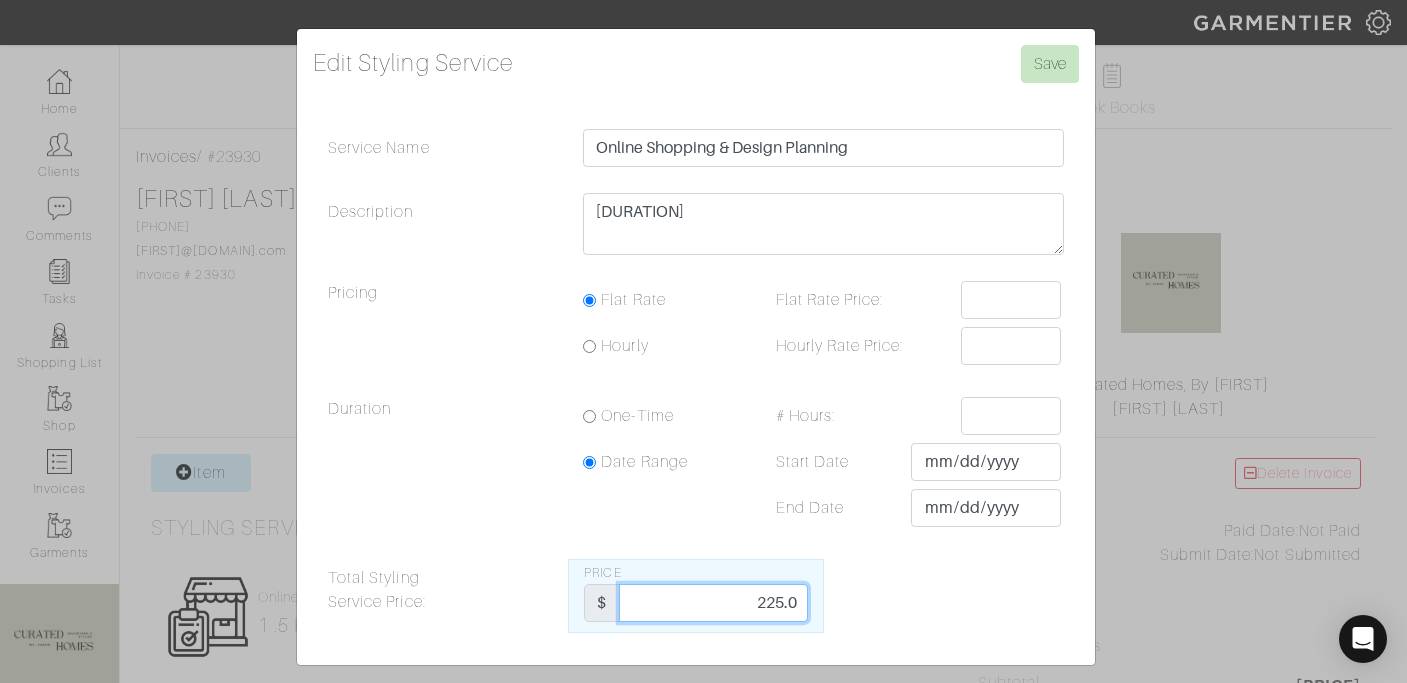 click on "225.0" at bounding box center [713, 603] 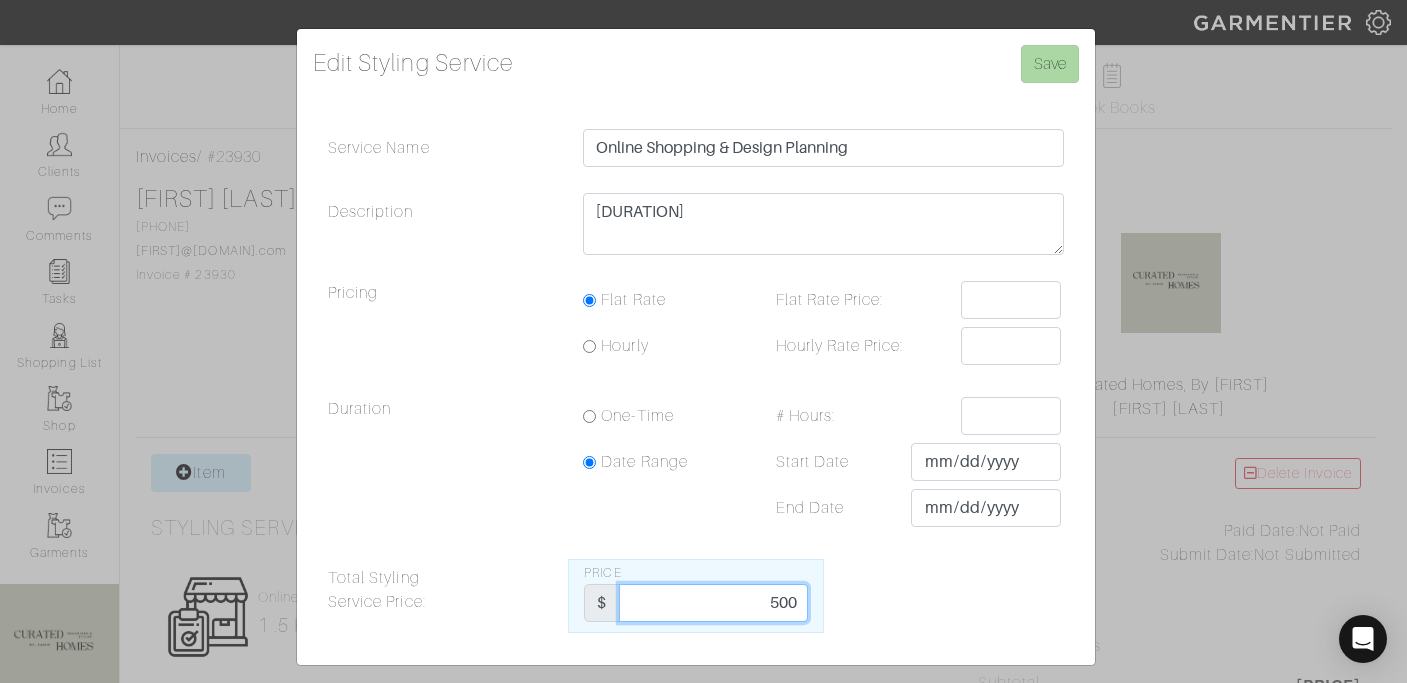 type on "500" 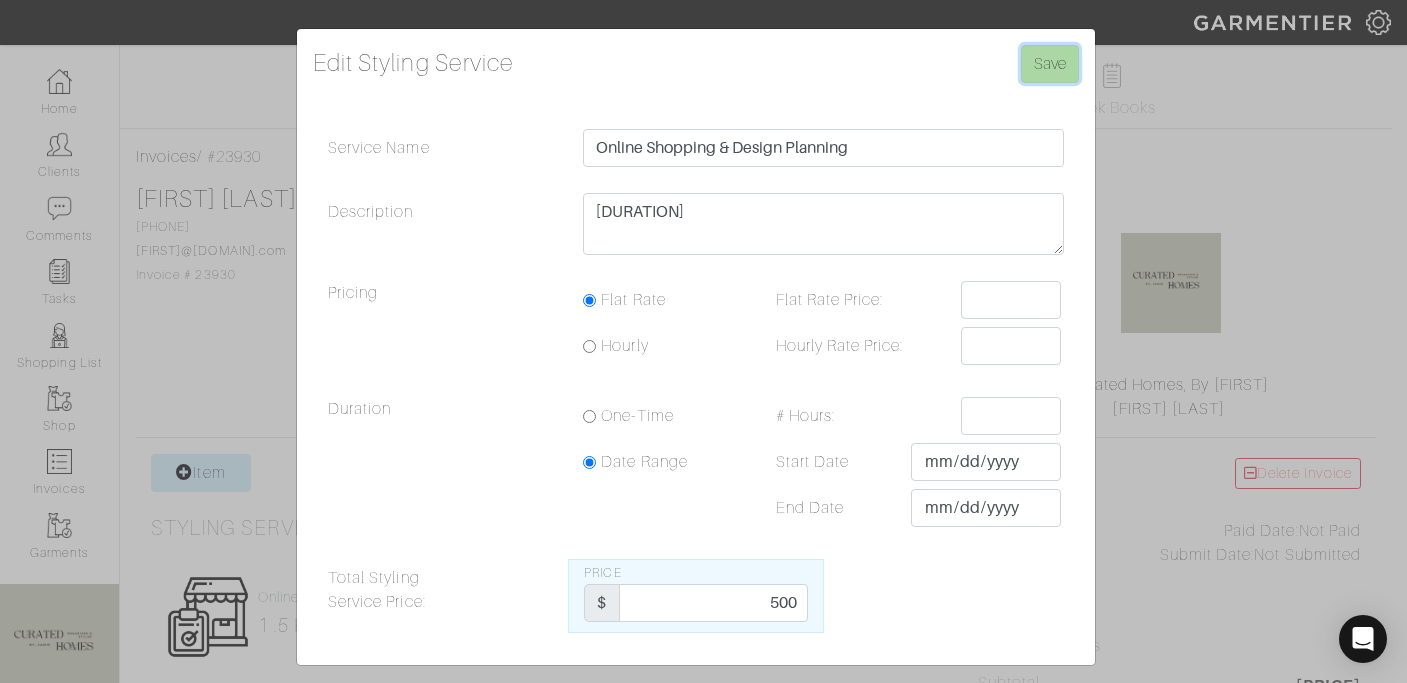 click on "Save" at bounding box center (1050, 64) 